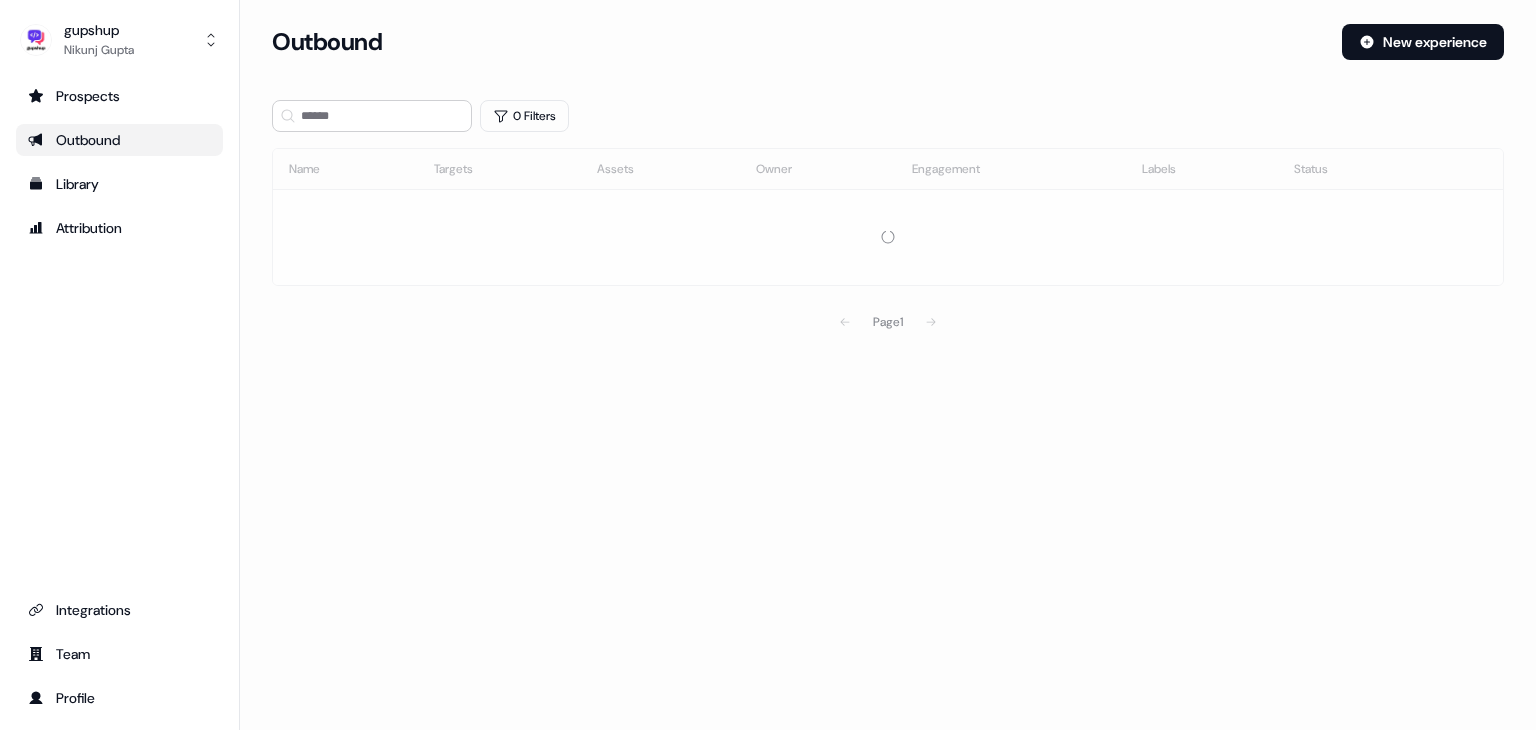 scroll, scrollTop: 0, scrollLeft: 0, axis: both 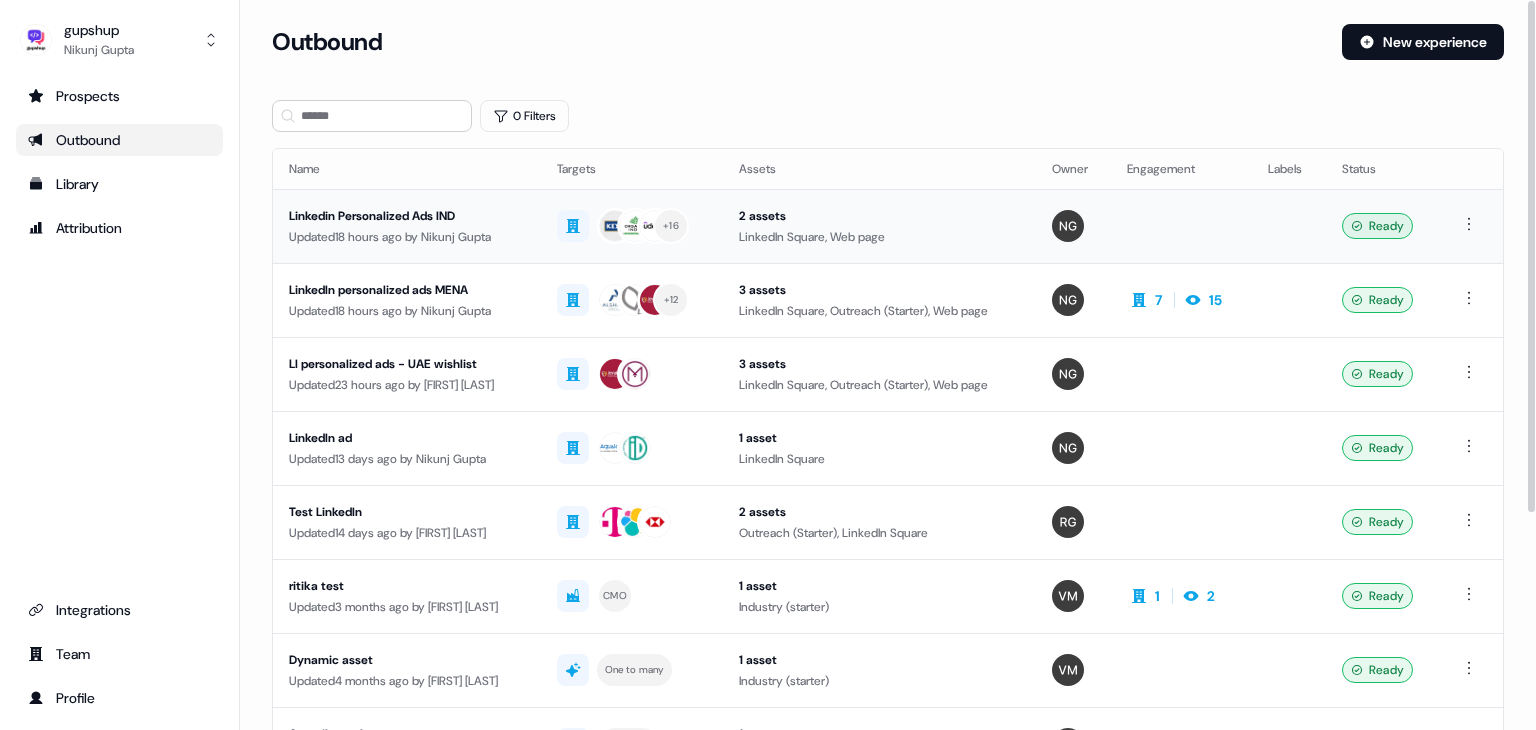 click on "Linkedin Personalized Ads IND" at bounding box center [407, 216] 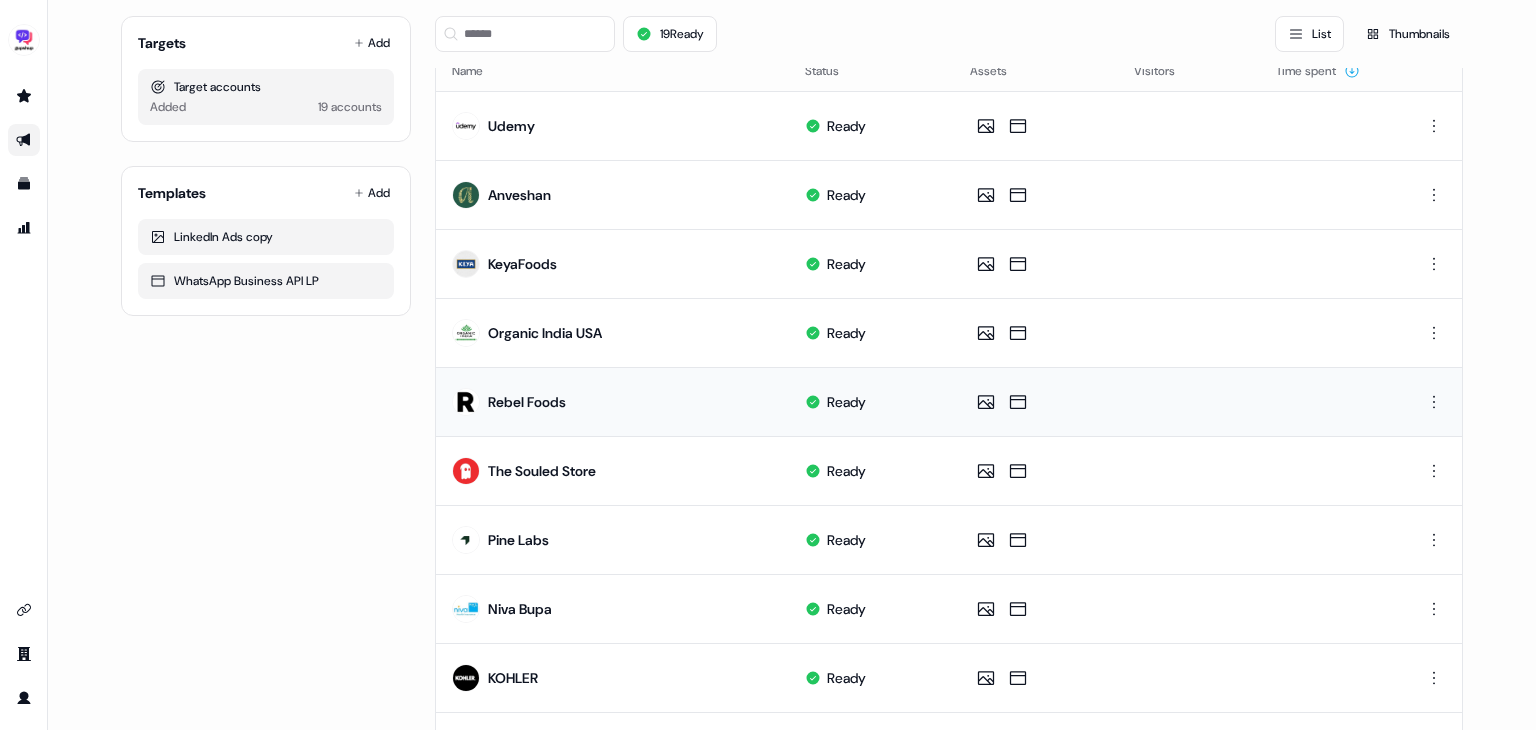 scroll, scrollTop: 0, scrollLeft: 0, axis: both 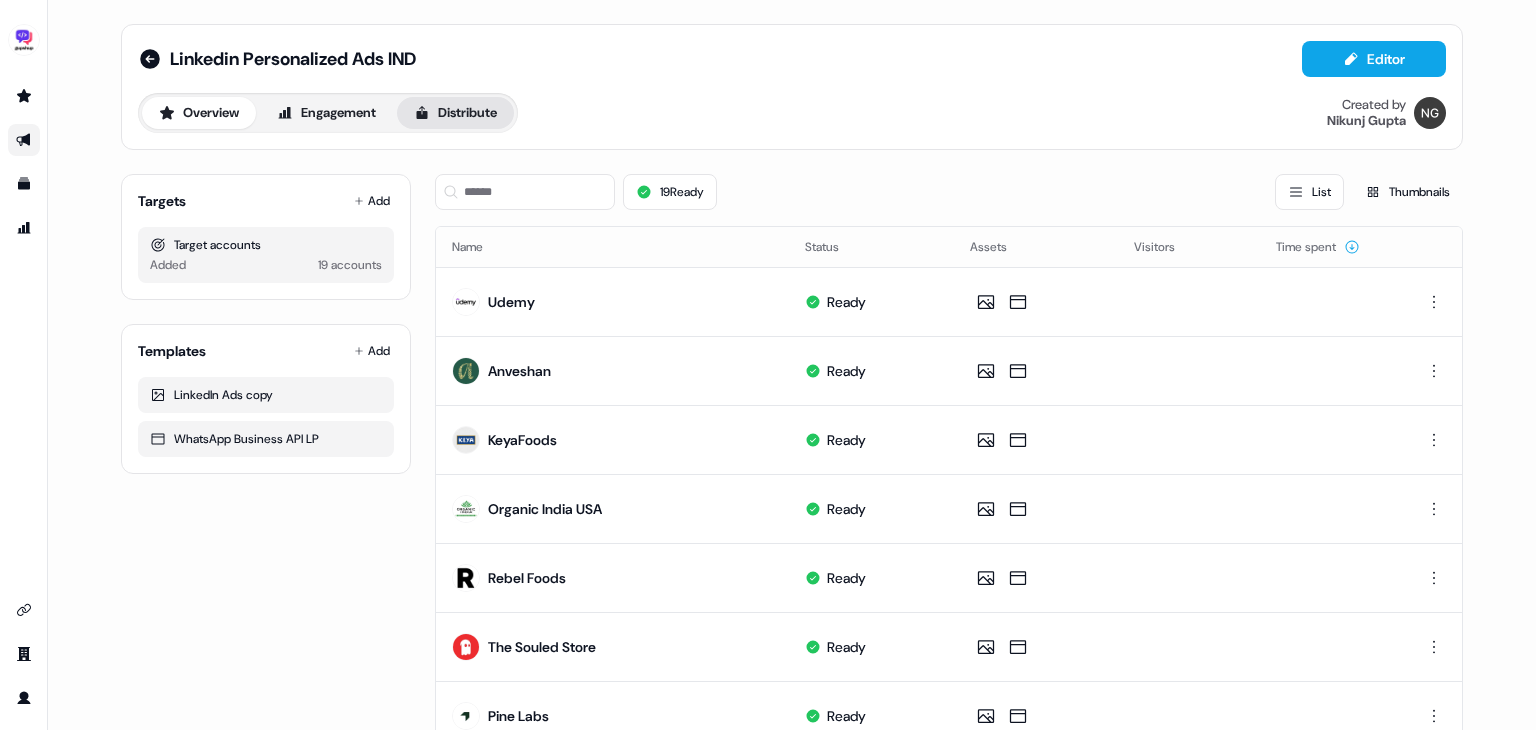 click 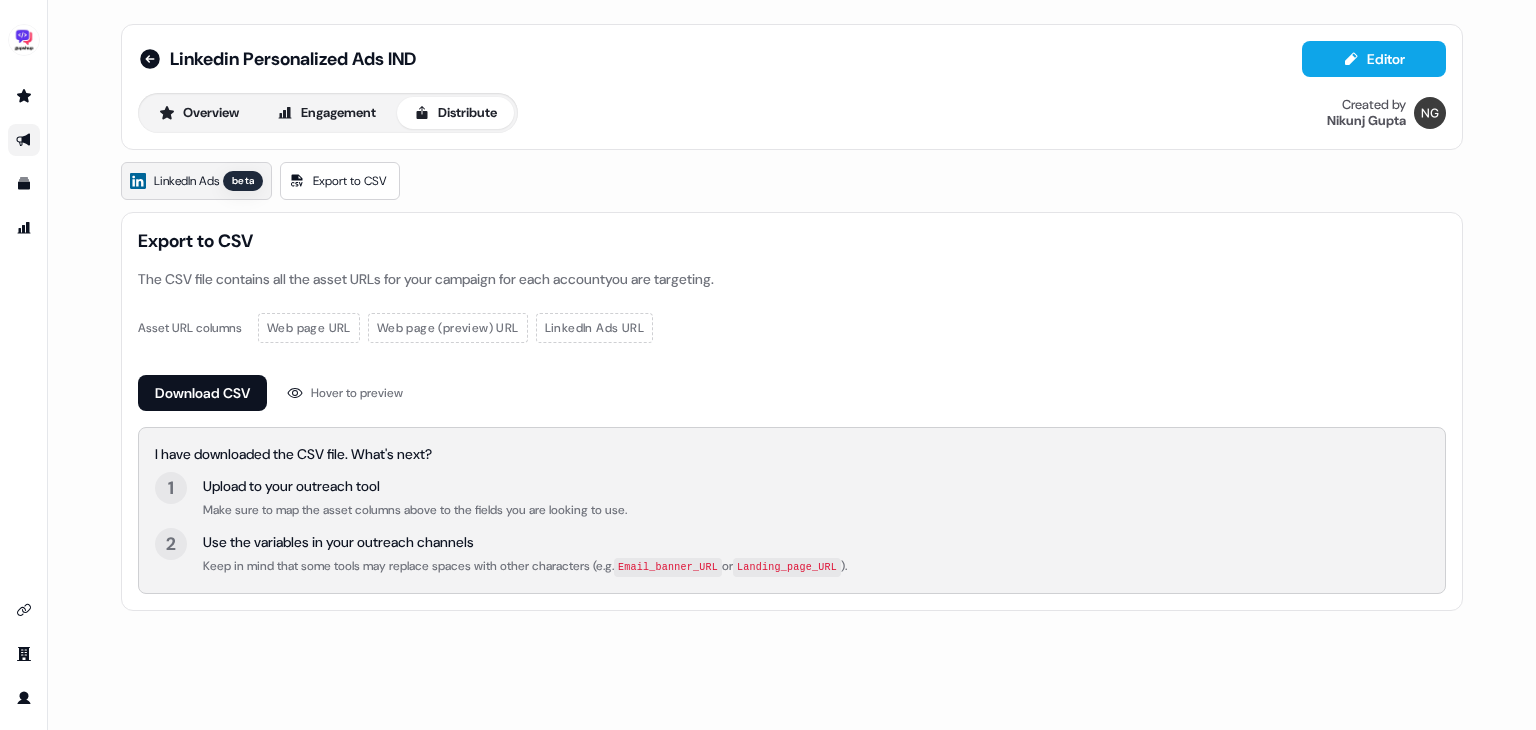 click on "beta" at bounding box center (243, 181) 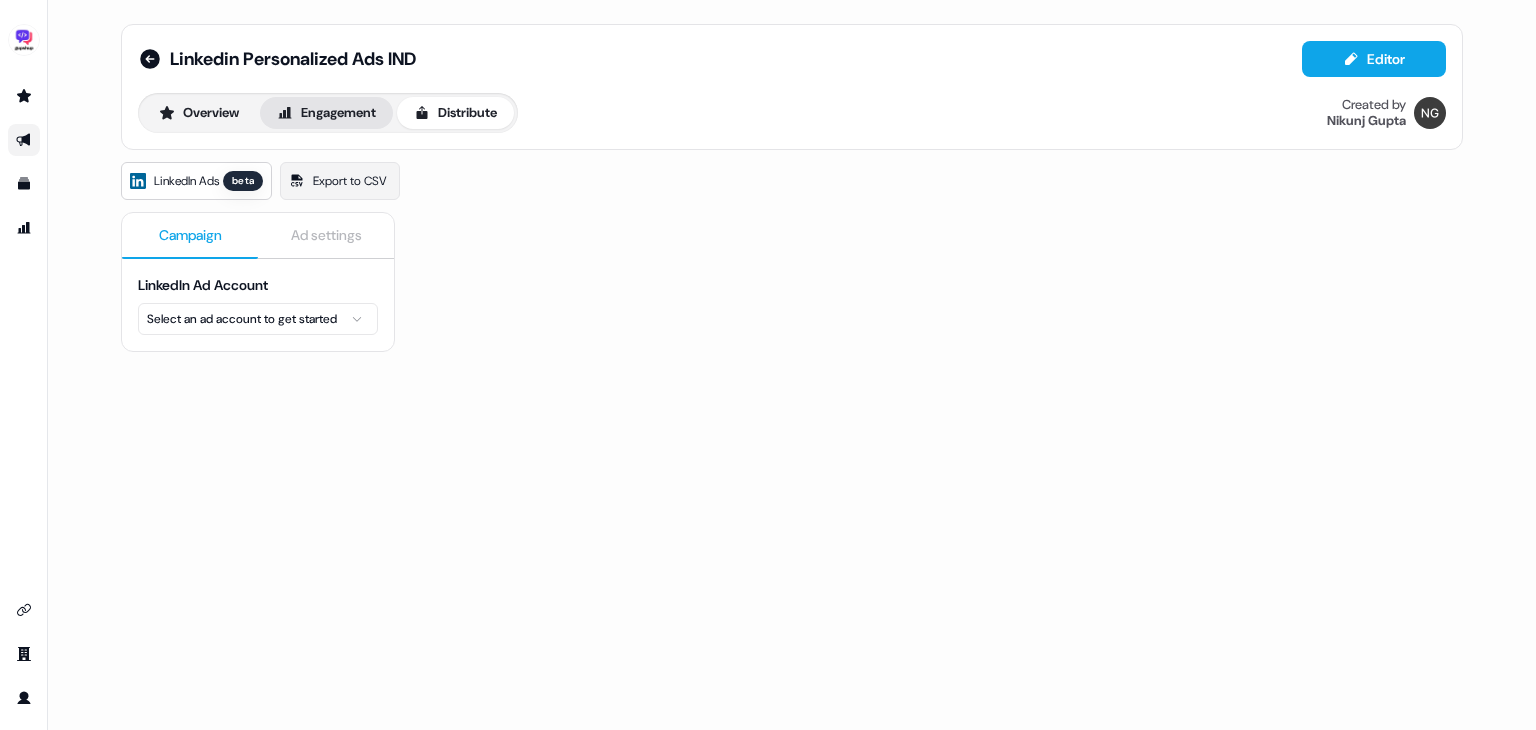 click on "Engagement" at bounding box center [326, 113] 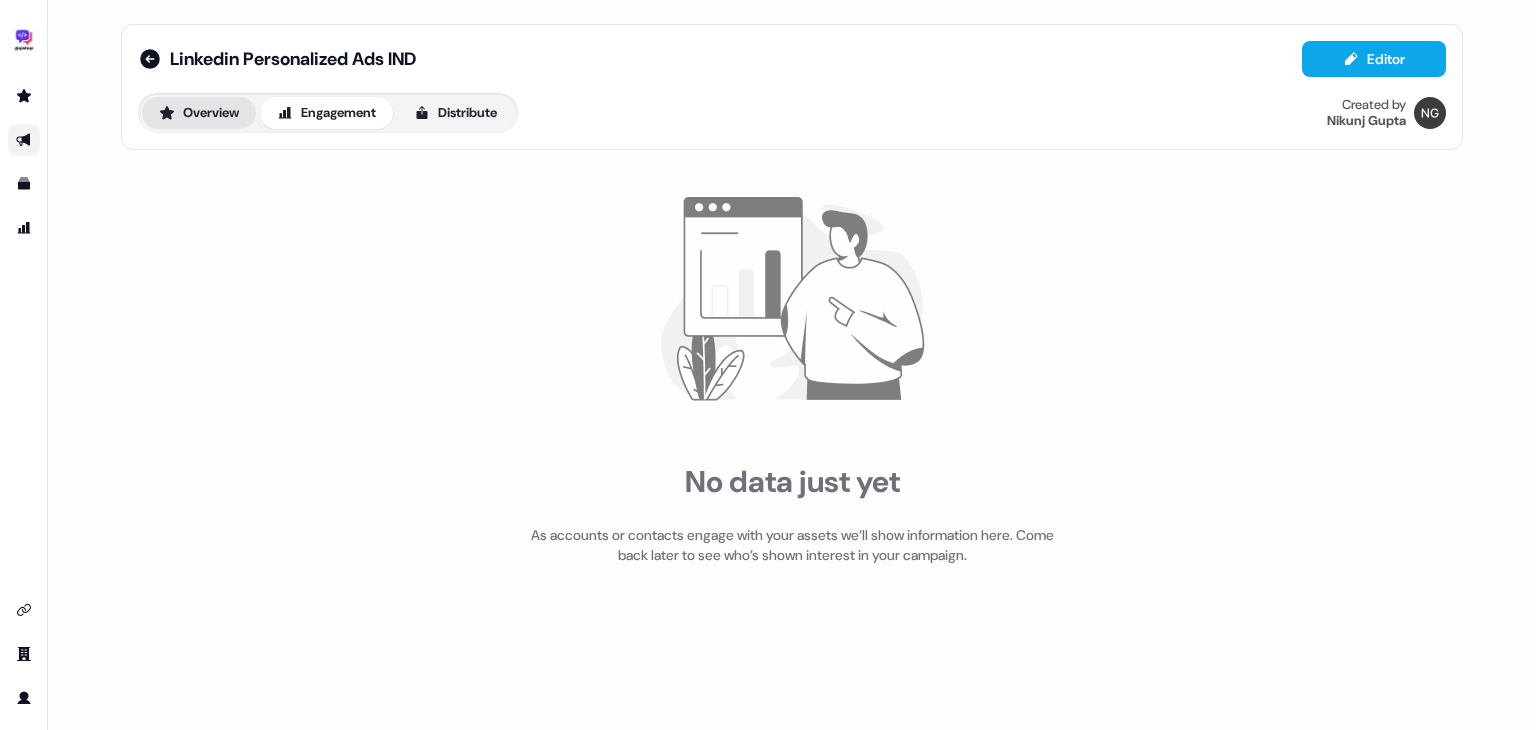 click on "Overview" at bounding box center [199, 113] 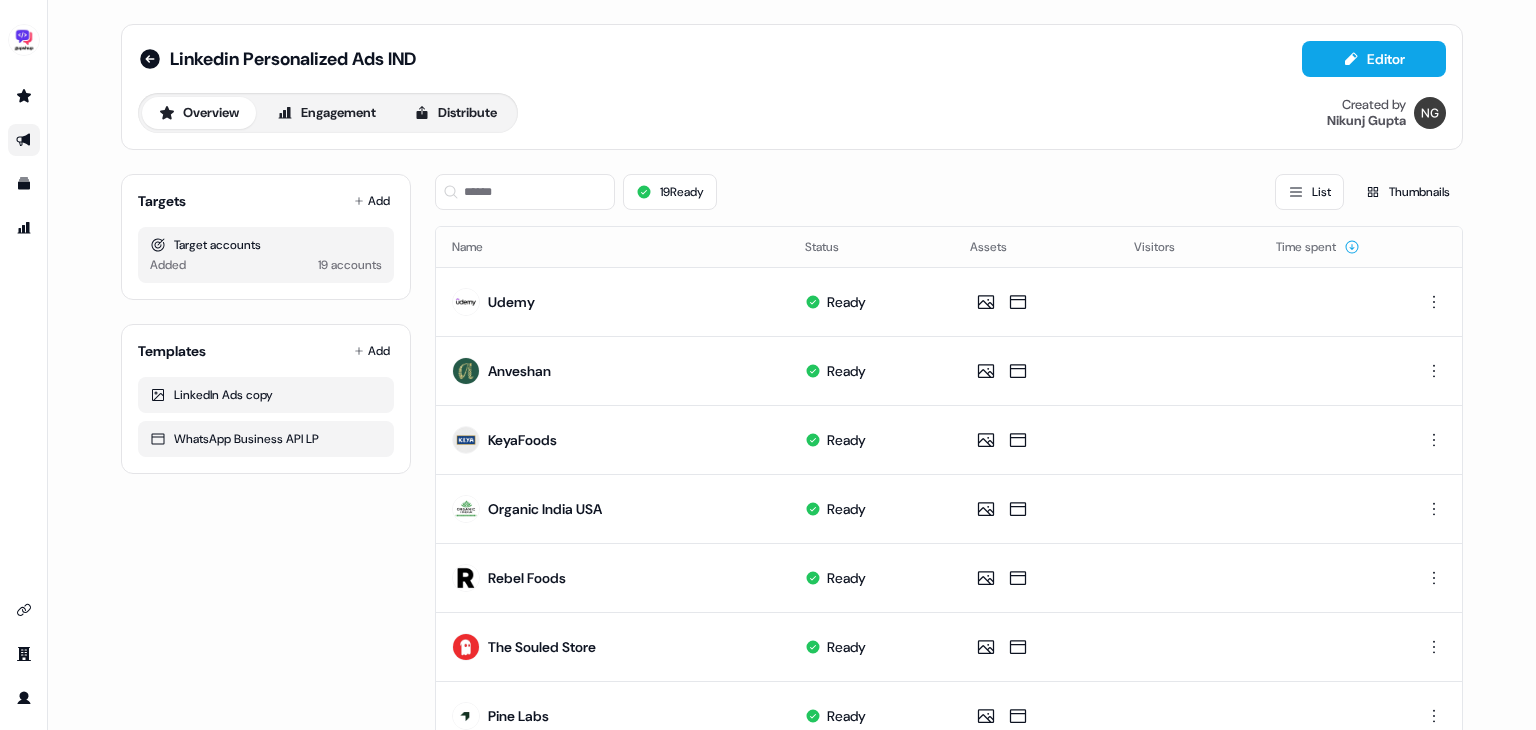 click on "Linkedin Personalized Ads IND Editor" at bounding box center [792, 59] 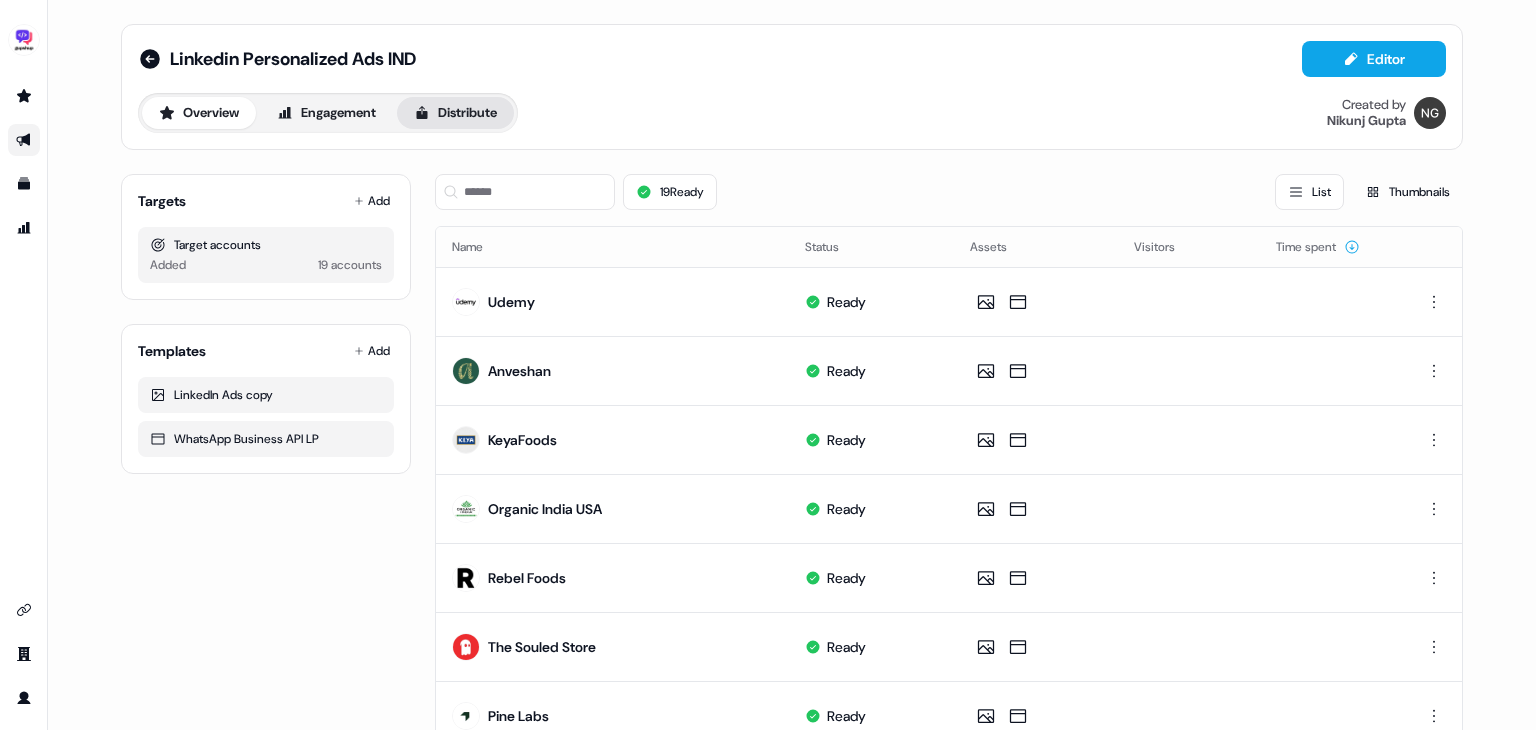 click on "Distribute" at bounding box center [455, 113] 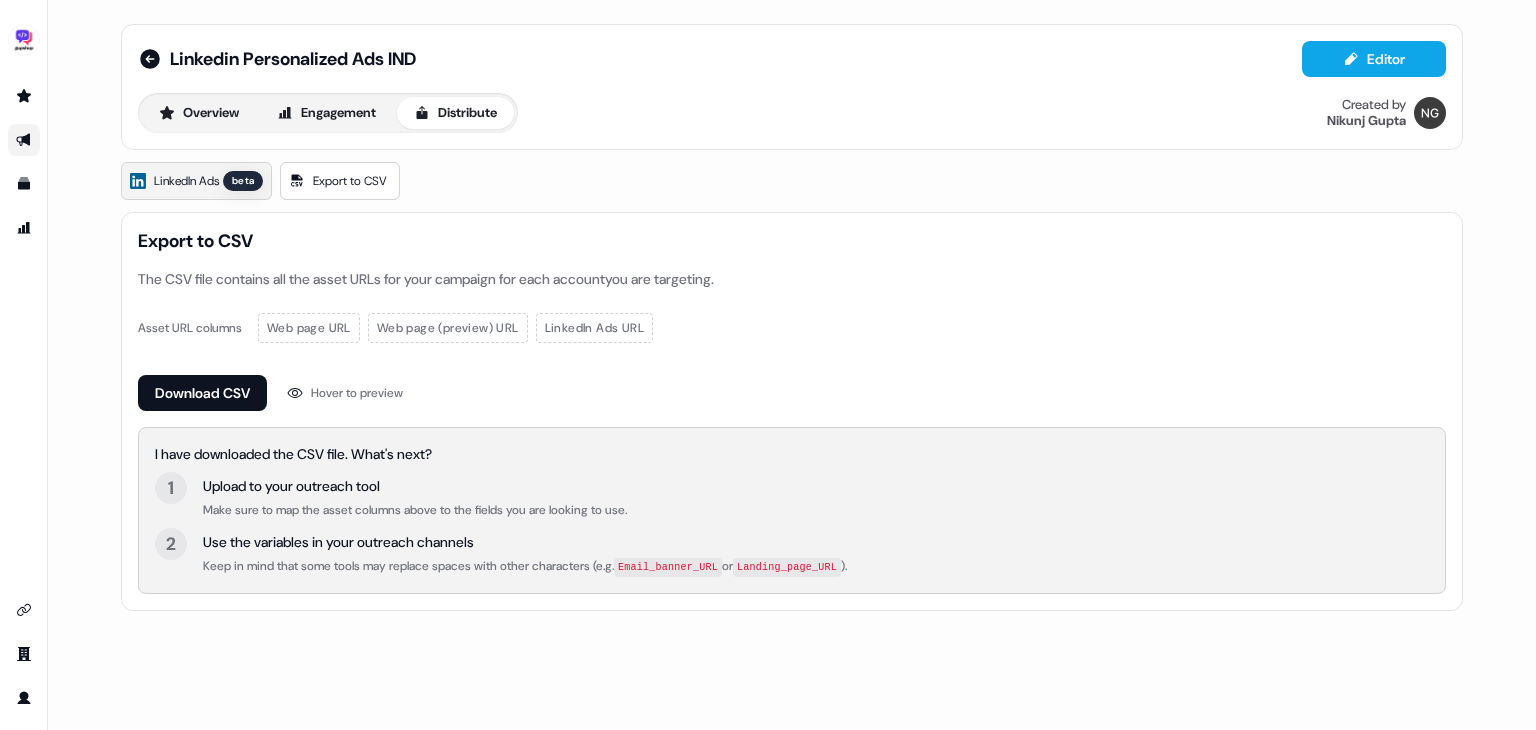 click on "beta" at bounding box center (243, 181) 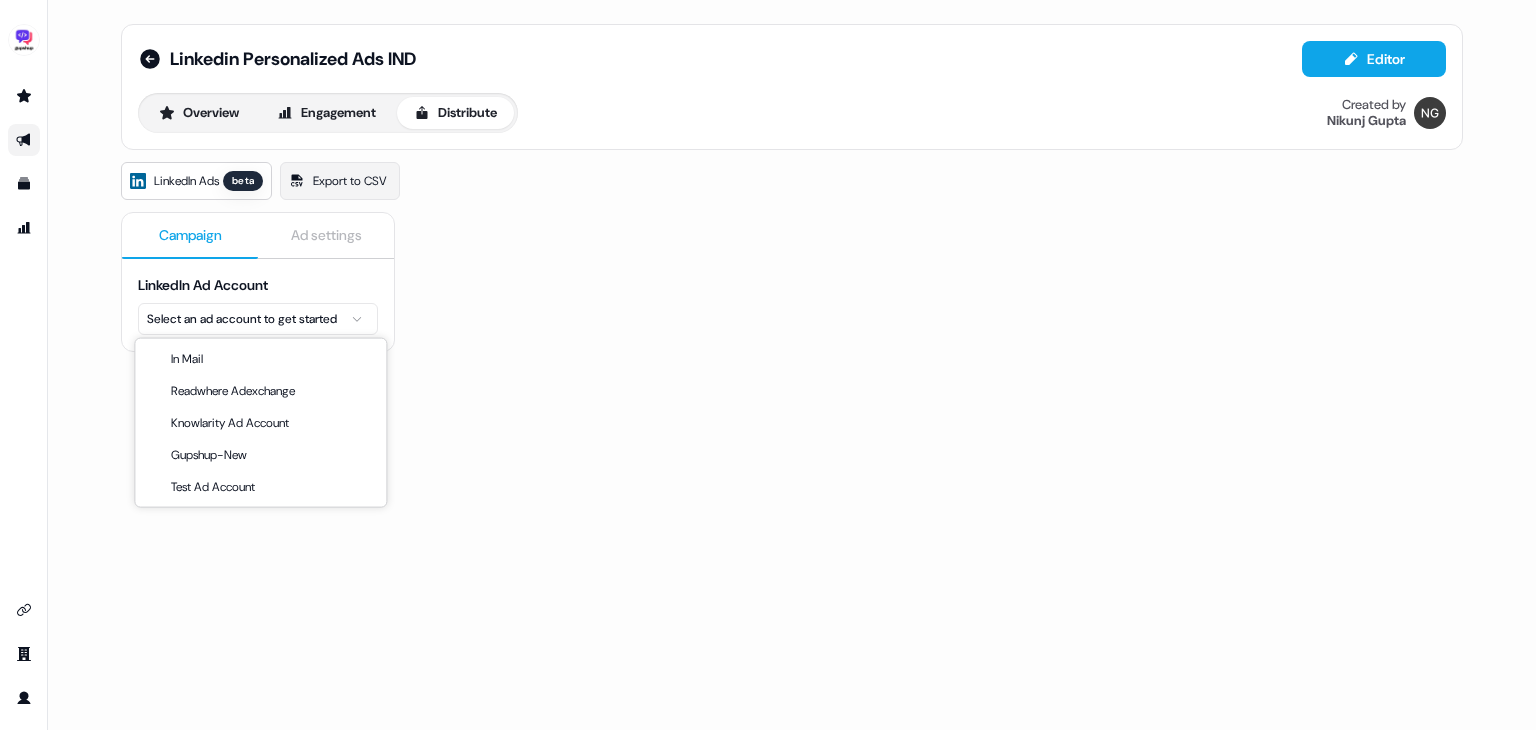 click on "For the best experience switch devices to a bigger screen. Go to Userled.io Linkedin Personalized Ads IND Editor Overview Engagement Distribute Created by [FIRST] [LAST] Linkedin Ads beta Export to CSV Campaign Ad settings Linkedin Ad Account Select an ad account to get started In Mail Readwhere Adexchange Knowlarity Ad Account Gupshup-New Test Ad Account" at bounding box center [768, 365] 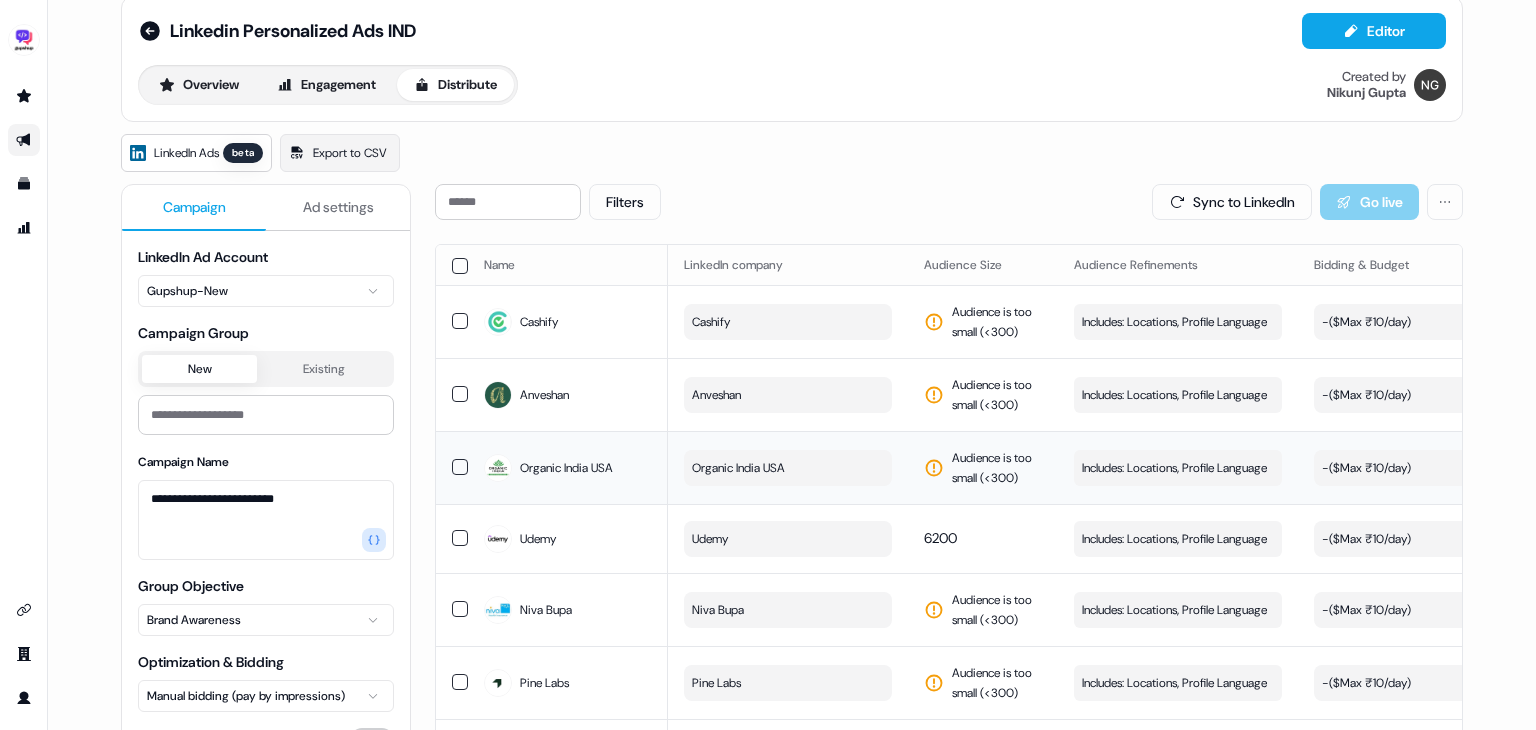 scroll, scrollTop: 0, scrollLeft: 0, axis: both 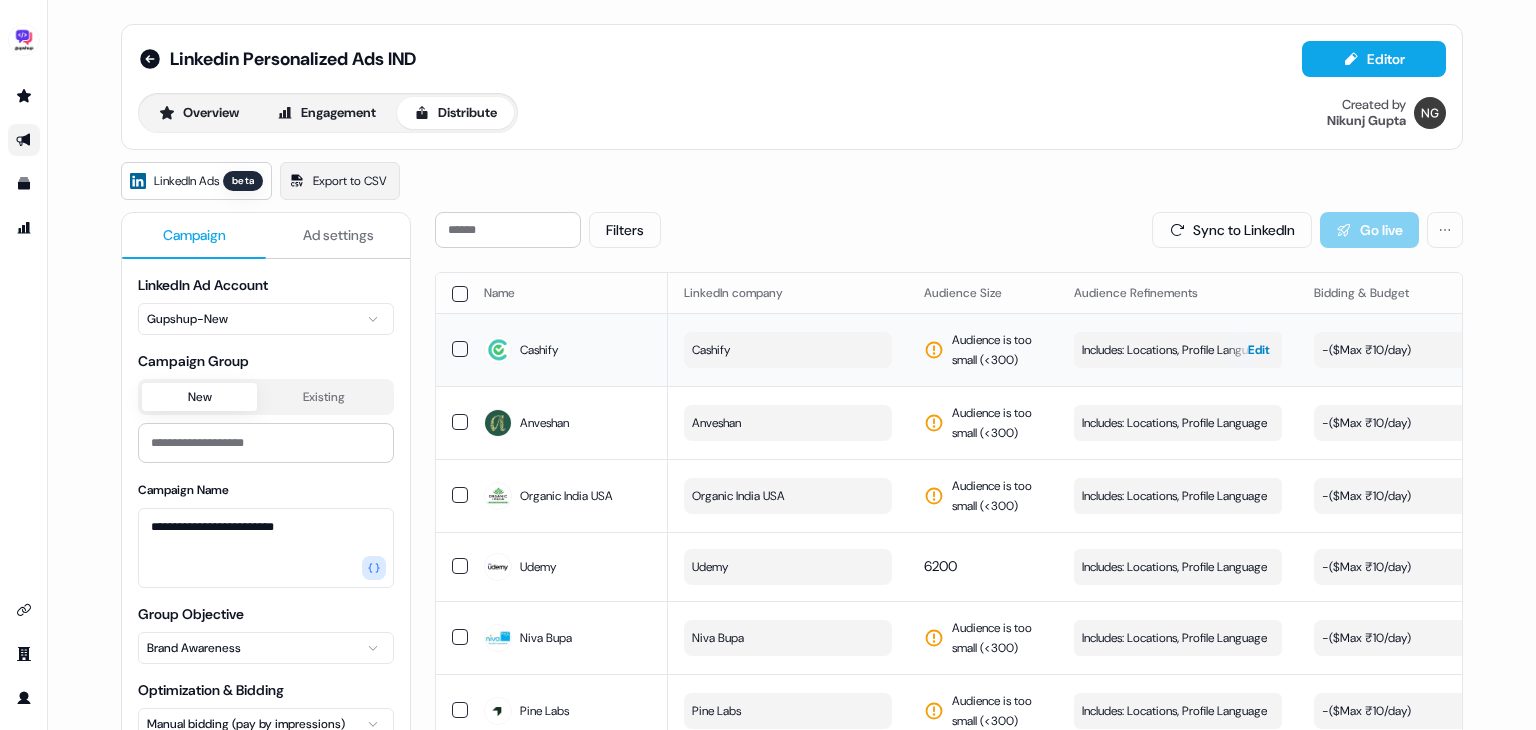 click on "Edit" at bounding box center (1259, 350) 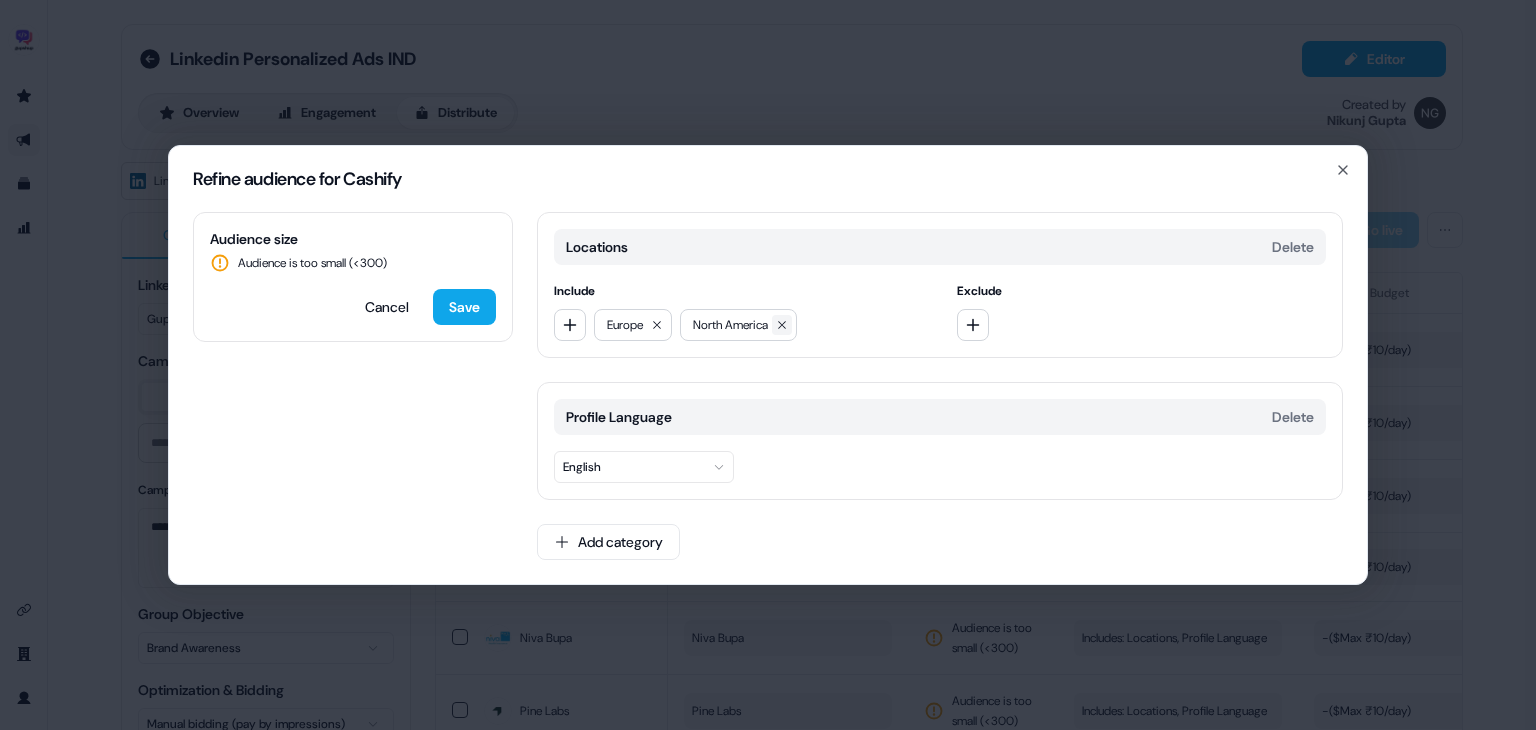 click 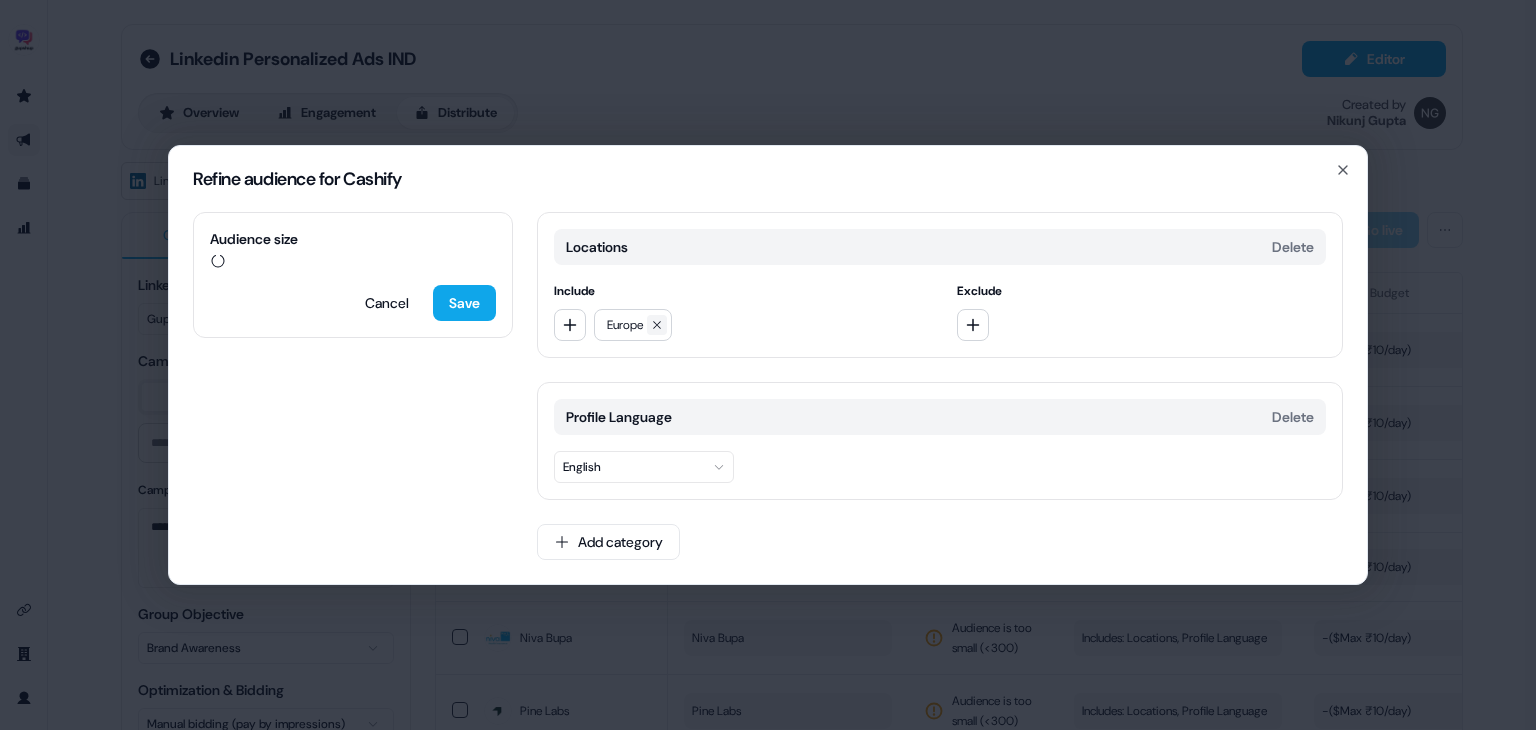 click at bounding box center [657, 325] 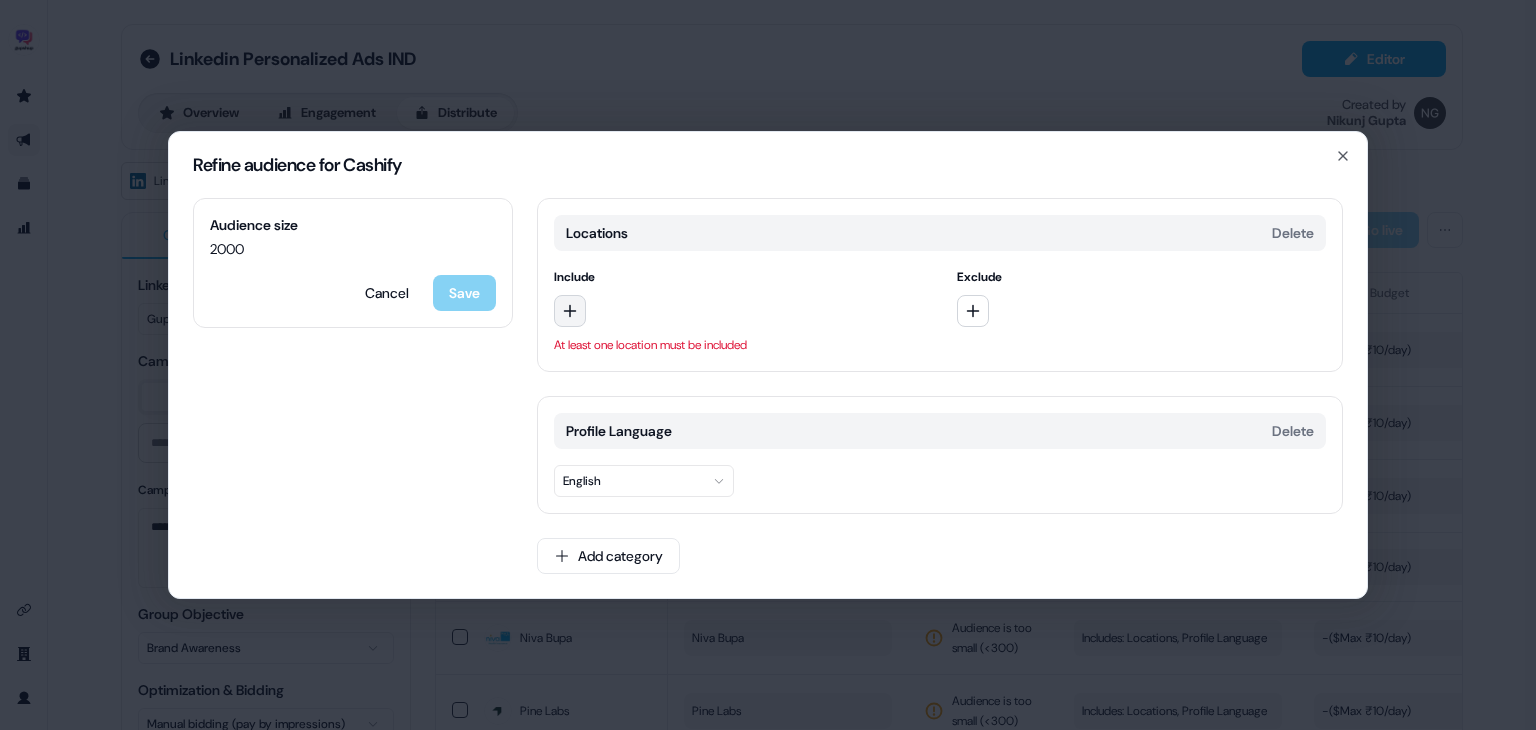 click 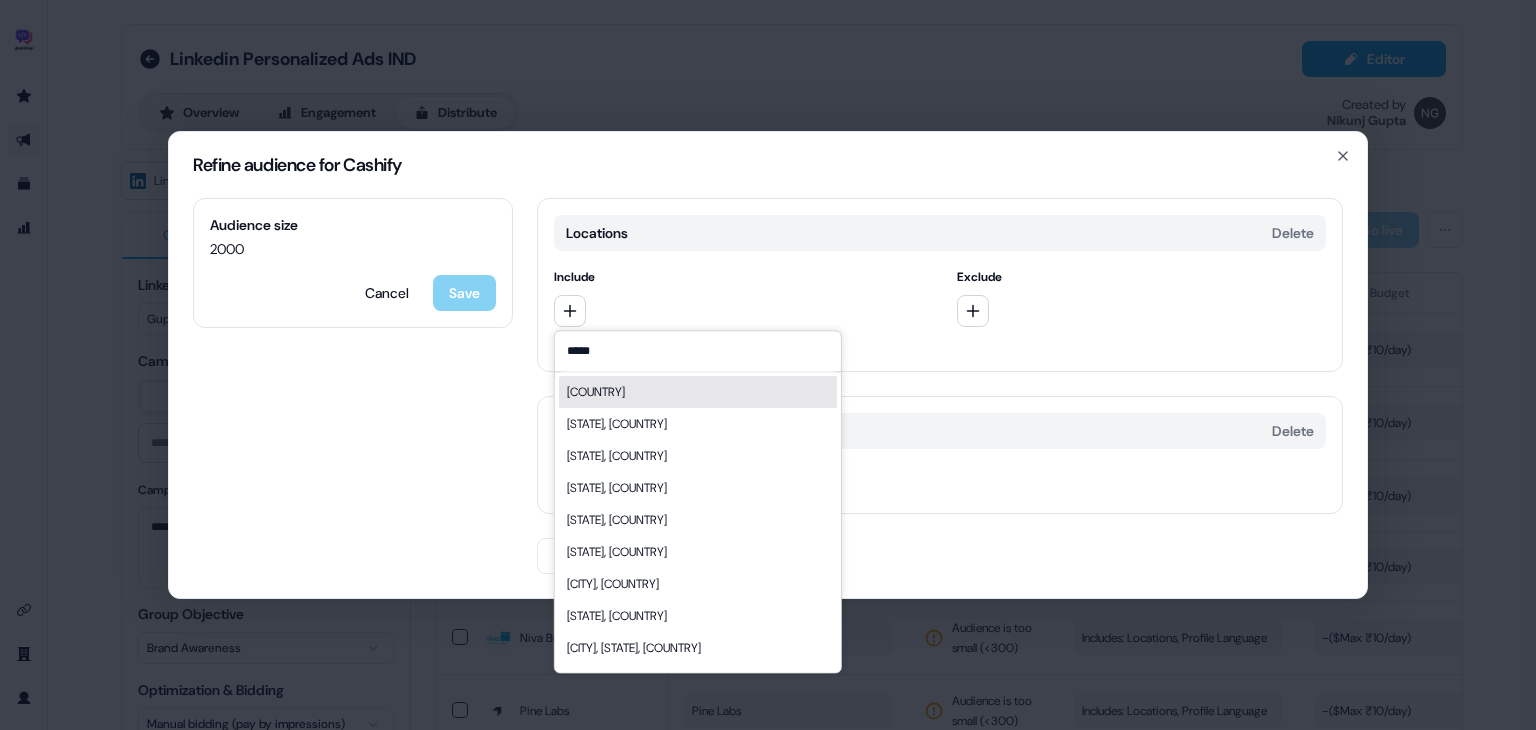 type on "*****" 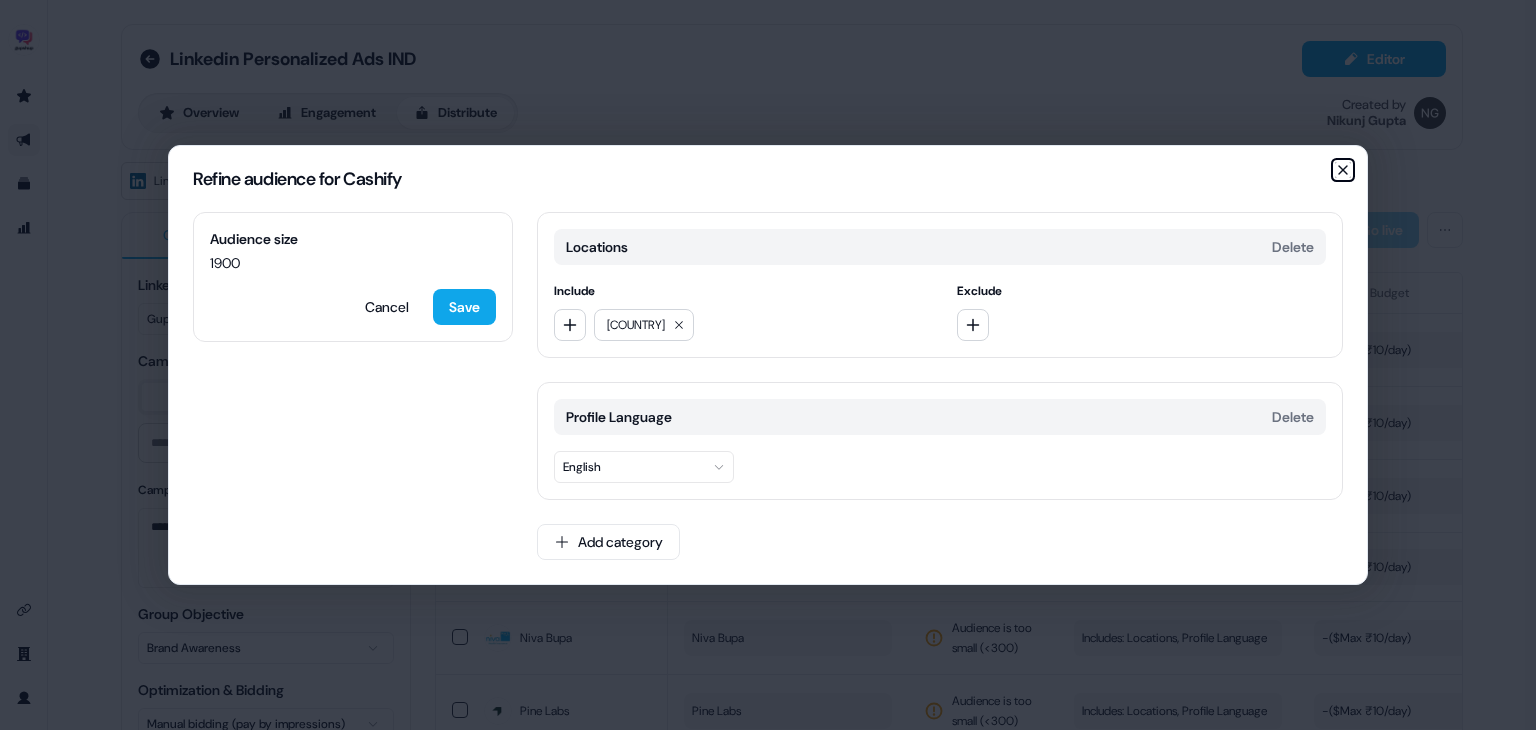 click 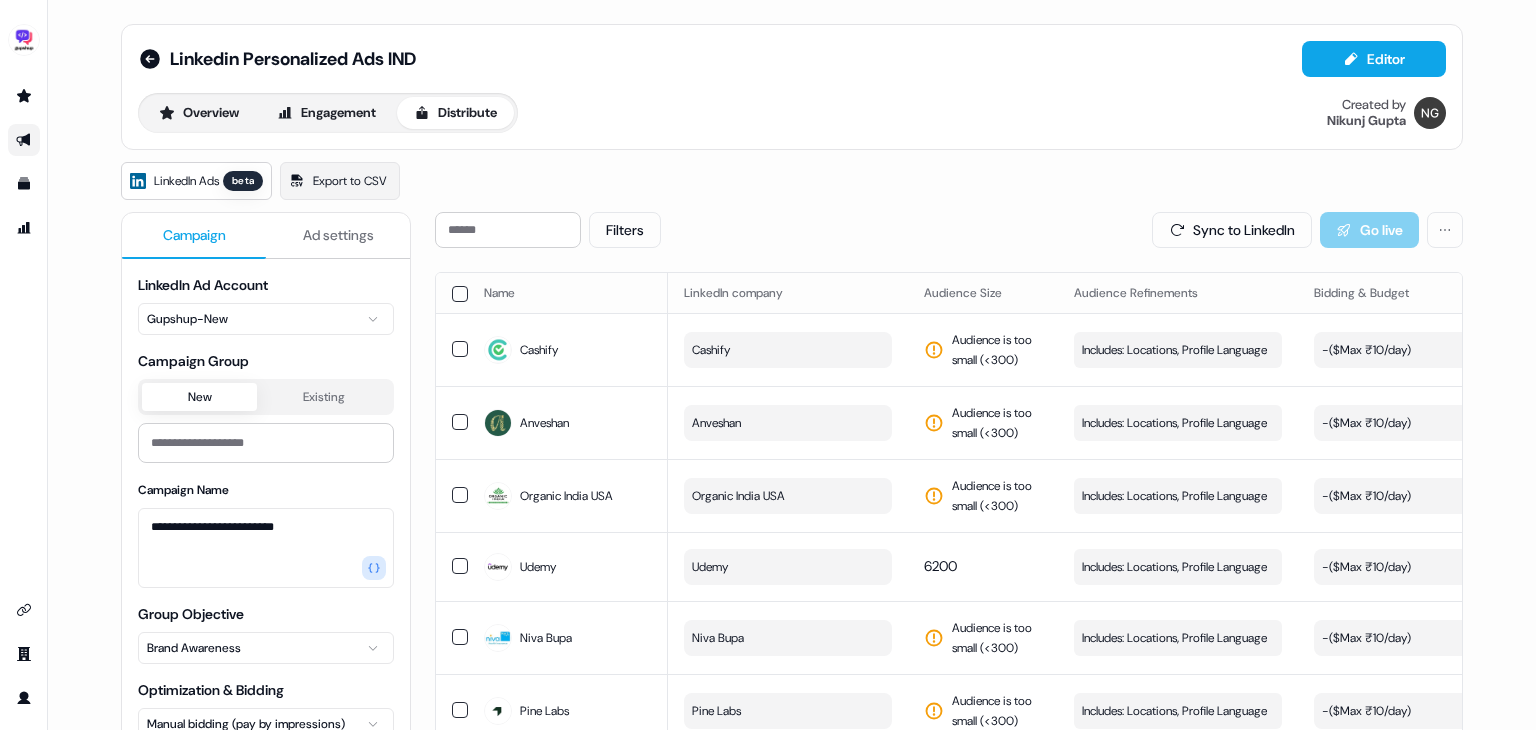 click at bounding box center [452, 293] 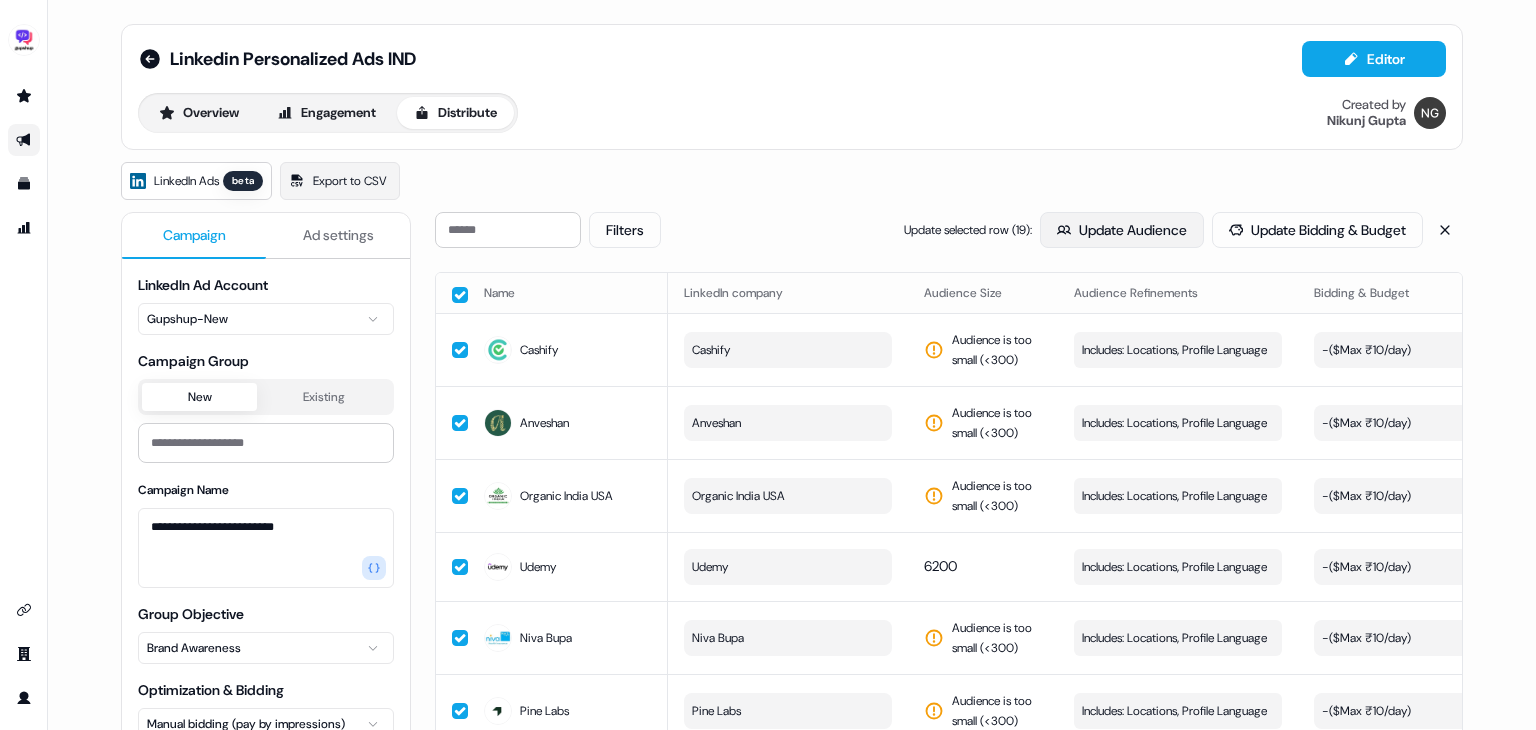 click on "Update Audience" at bounding box center [1122, 230] 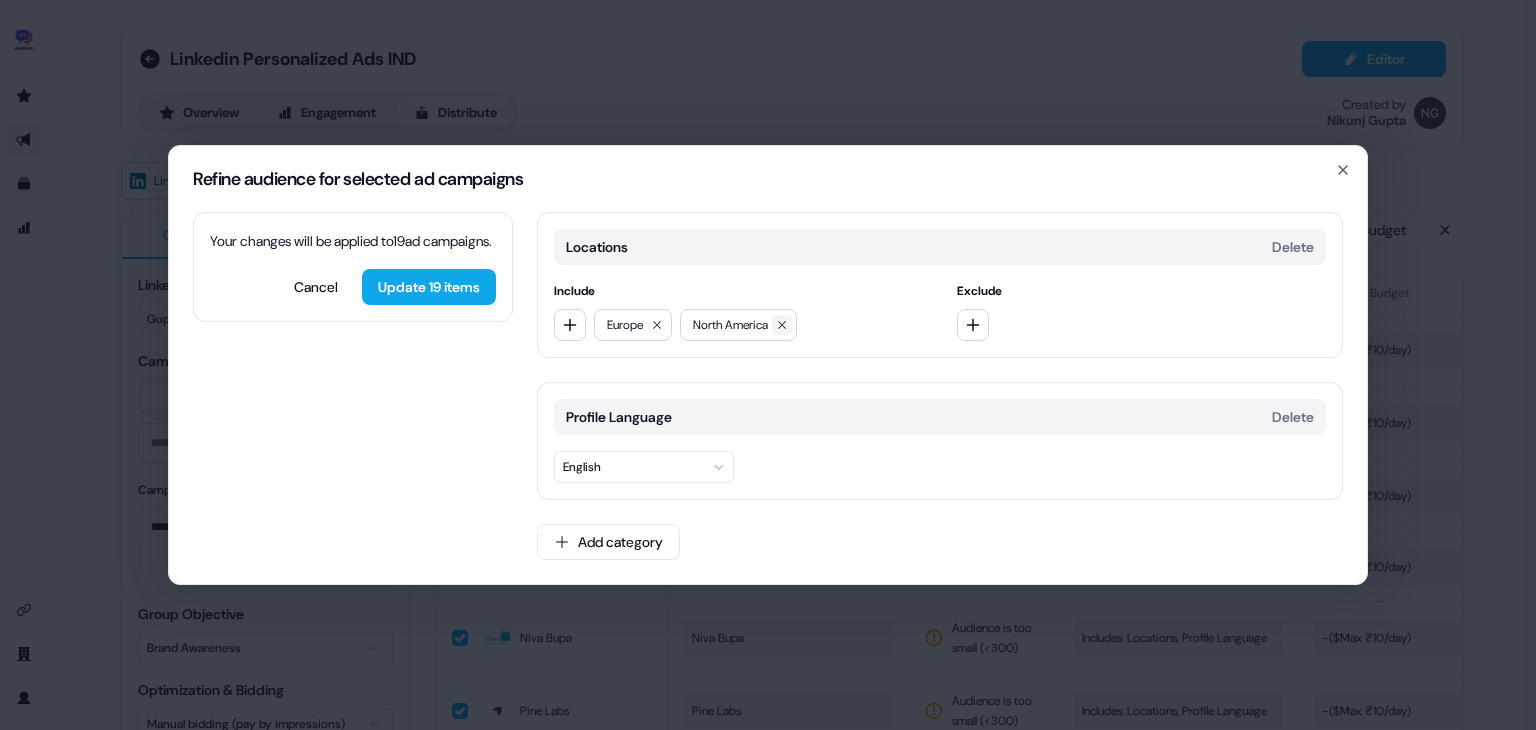 click 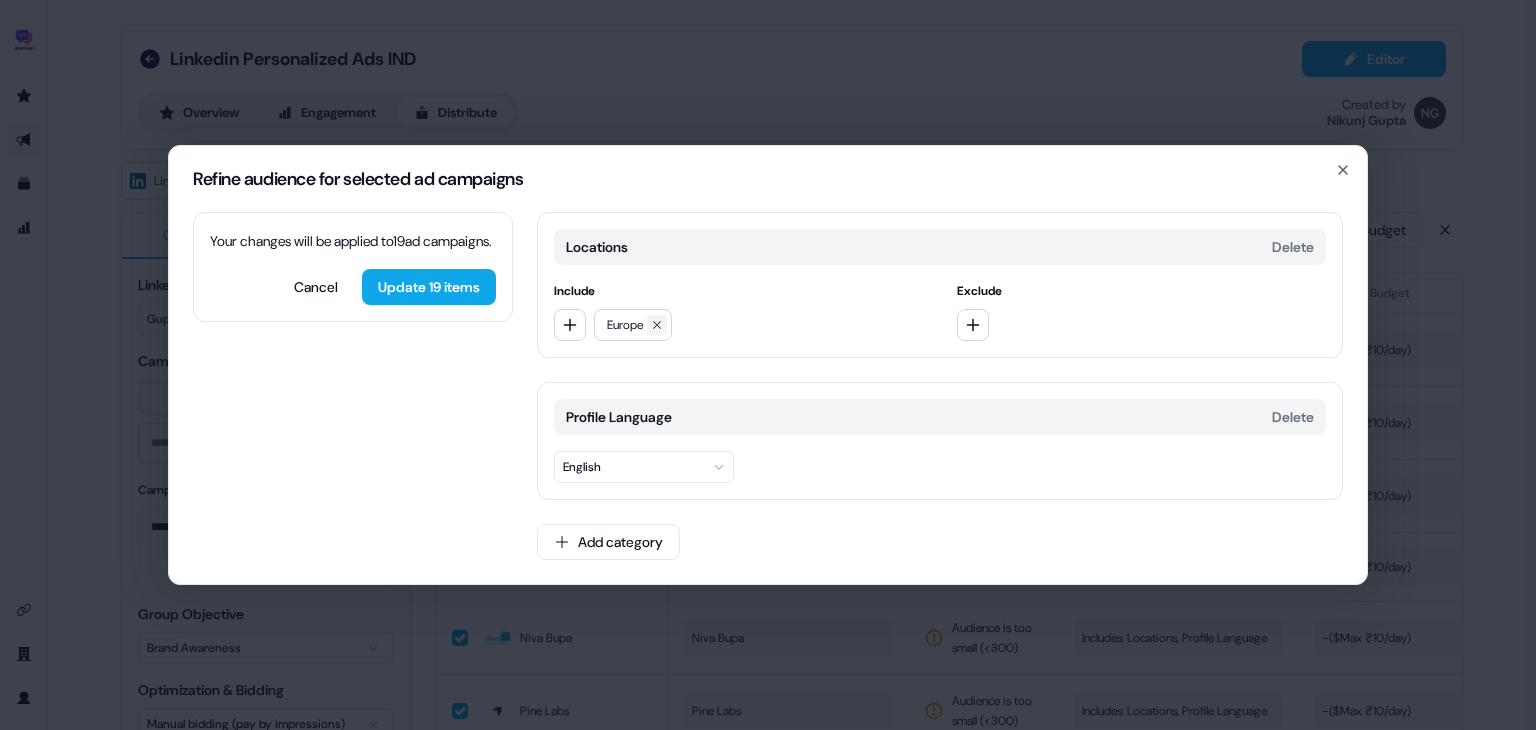 click 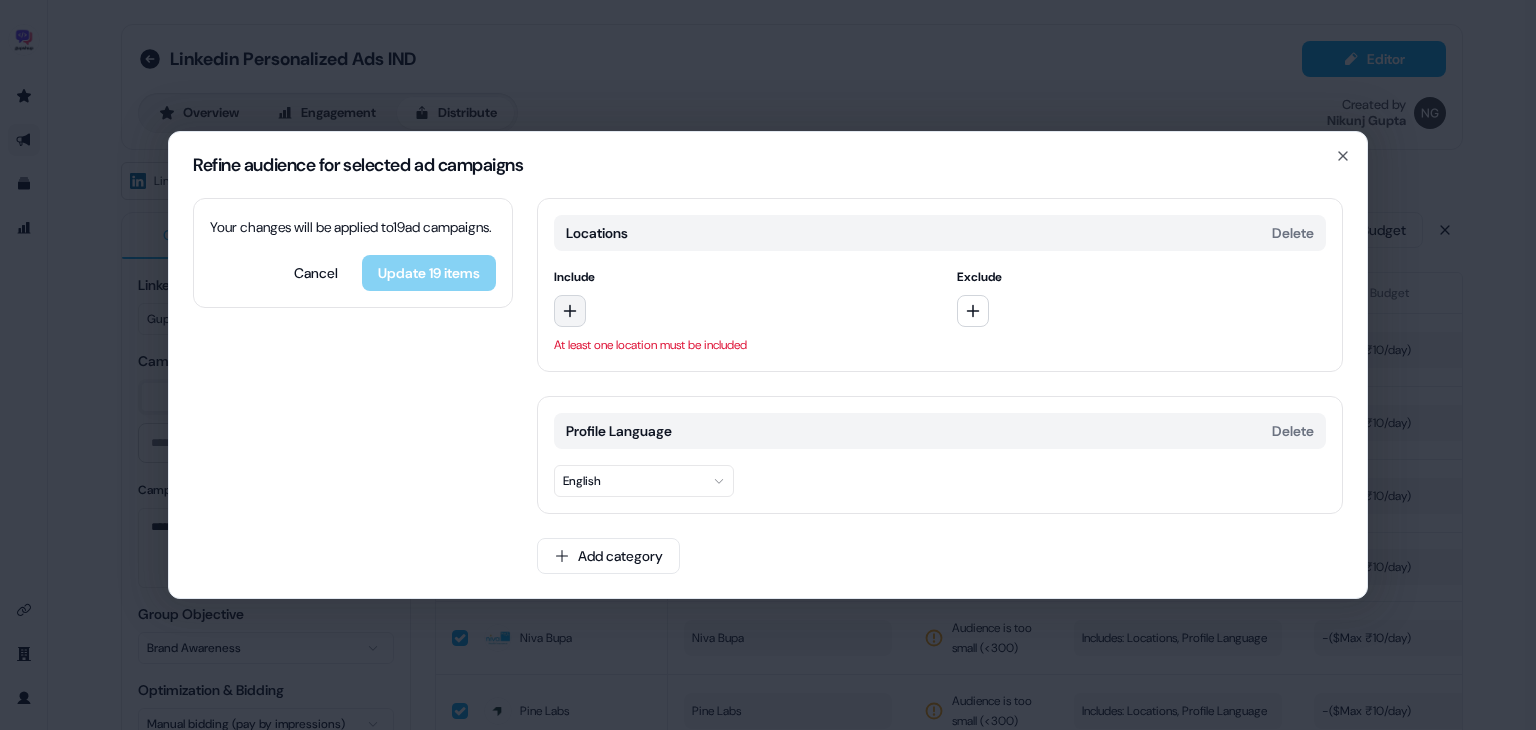 click at bounding box center (570, 311) 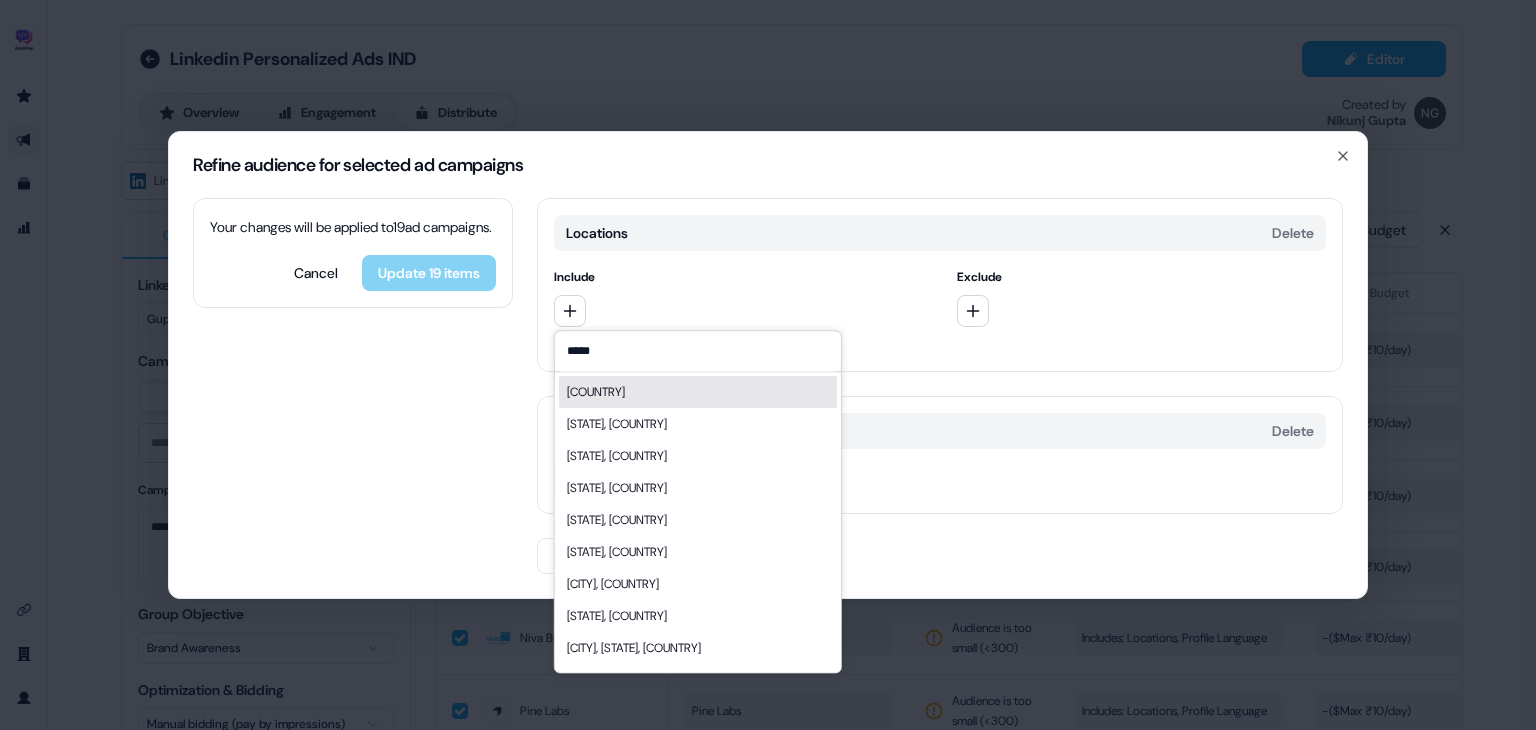 type on "*****" 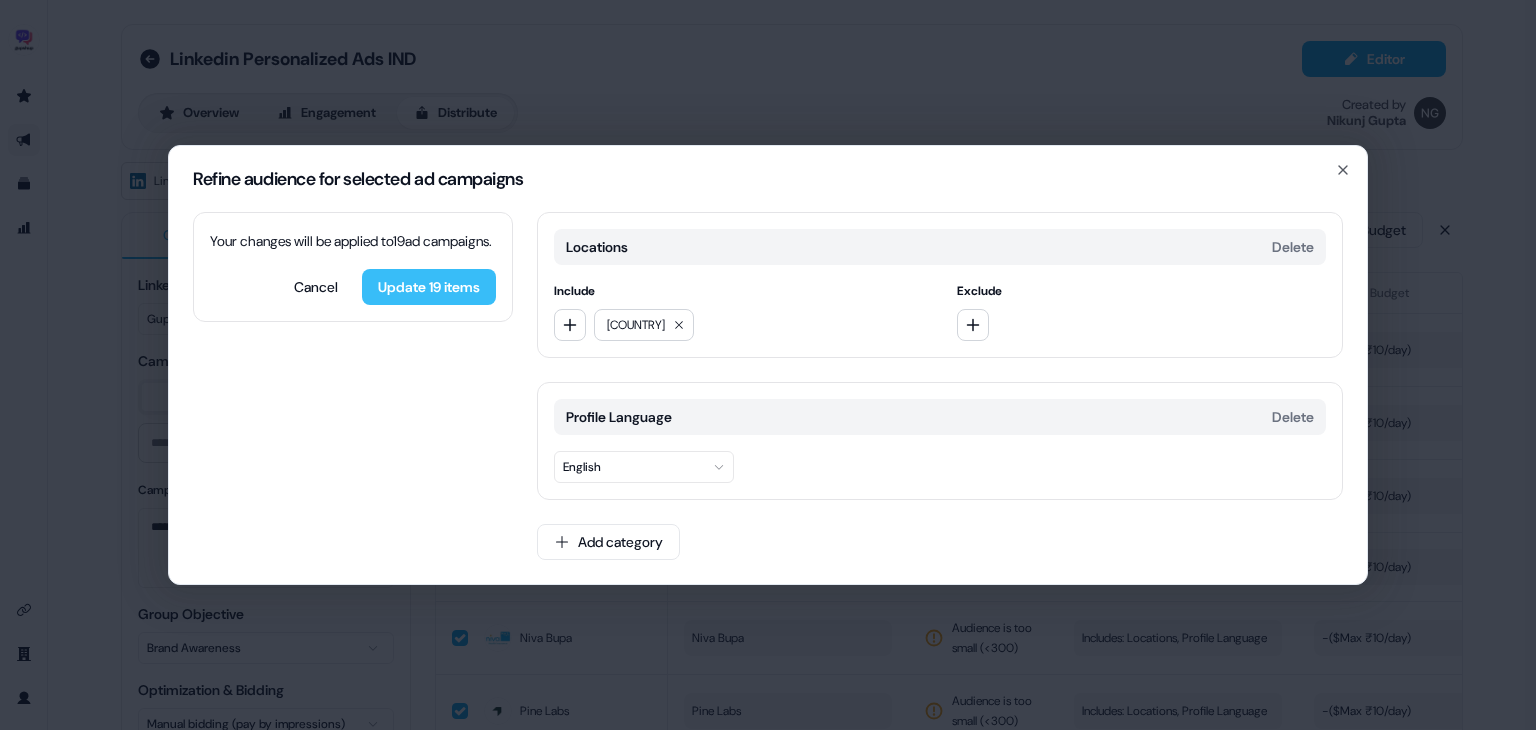 click on "Update 19 items" at bounding box center [429, 287] 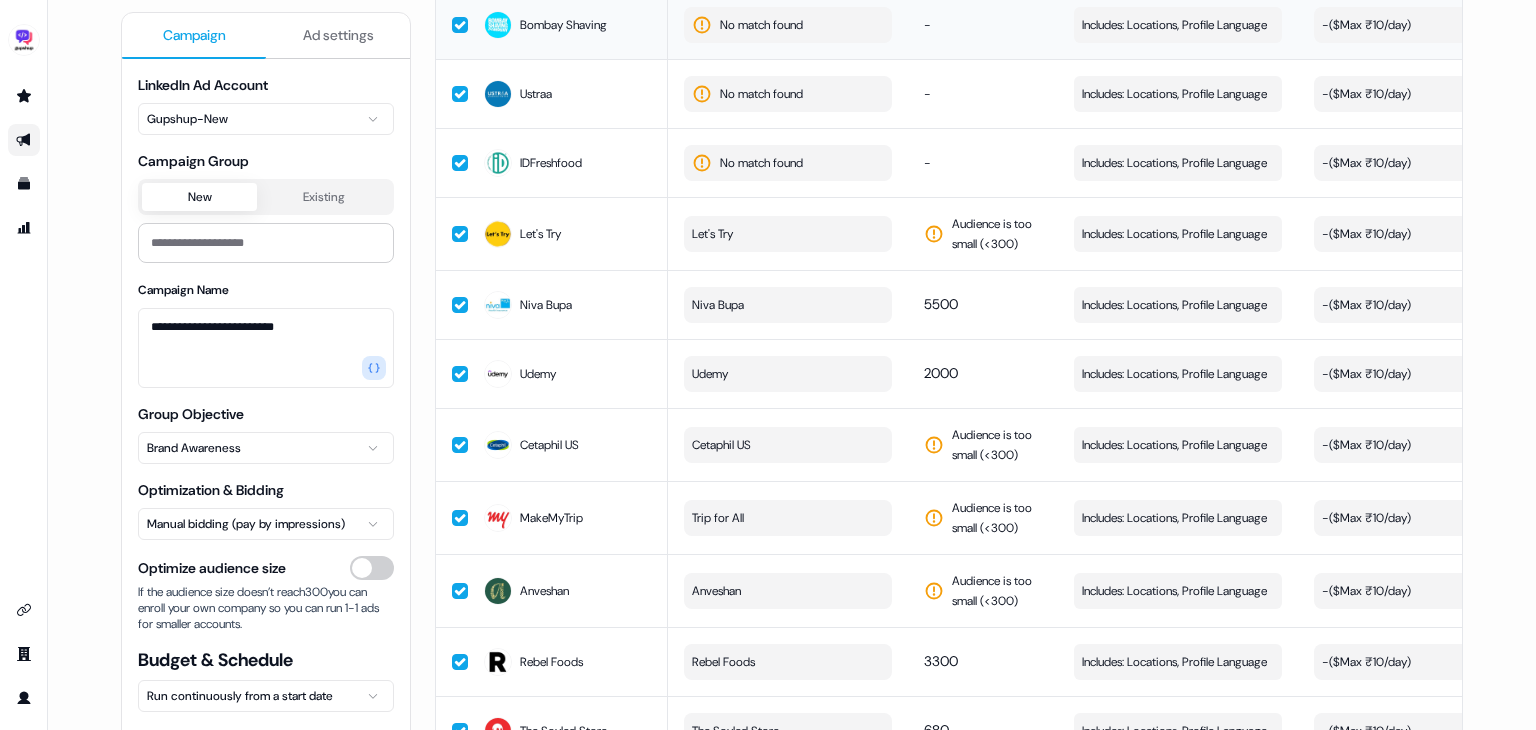 scroll, scrollTop: 0, scrollLeft: 0, axis: both 